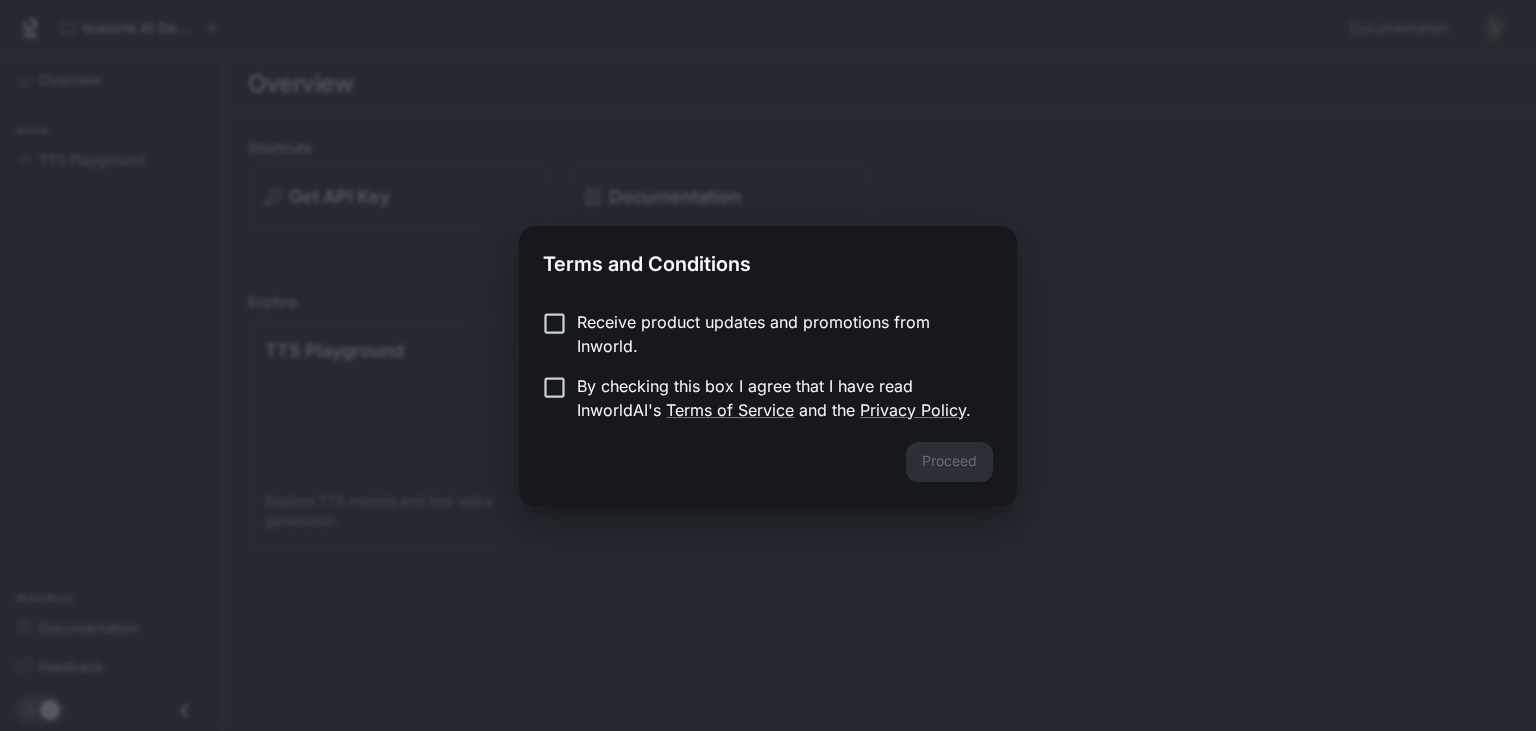 scroll, scrollTop: 0, scrollLeft: 0, axis: both 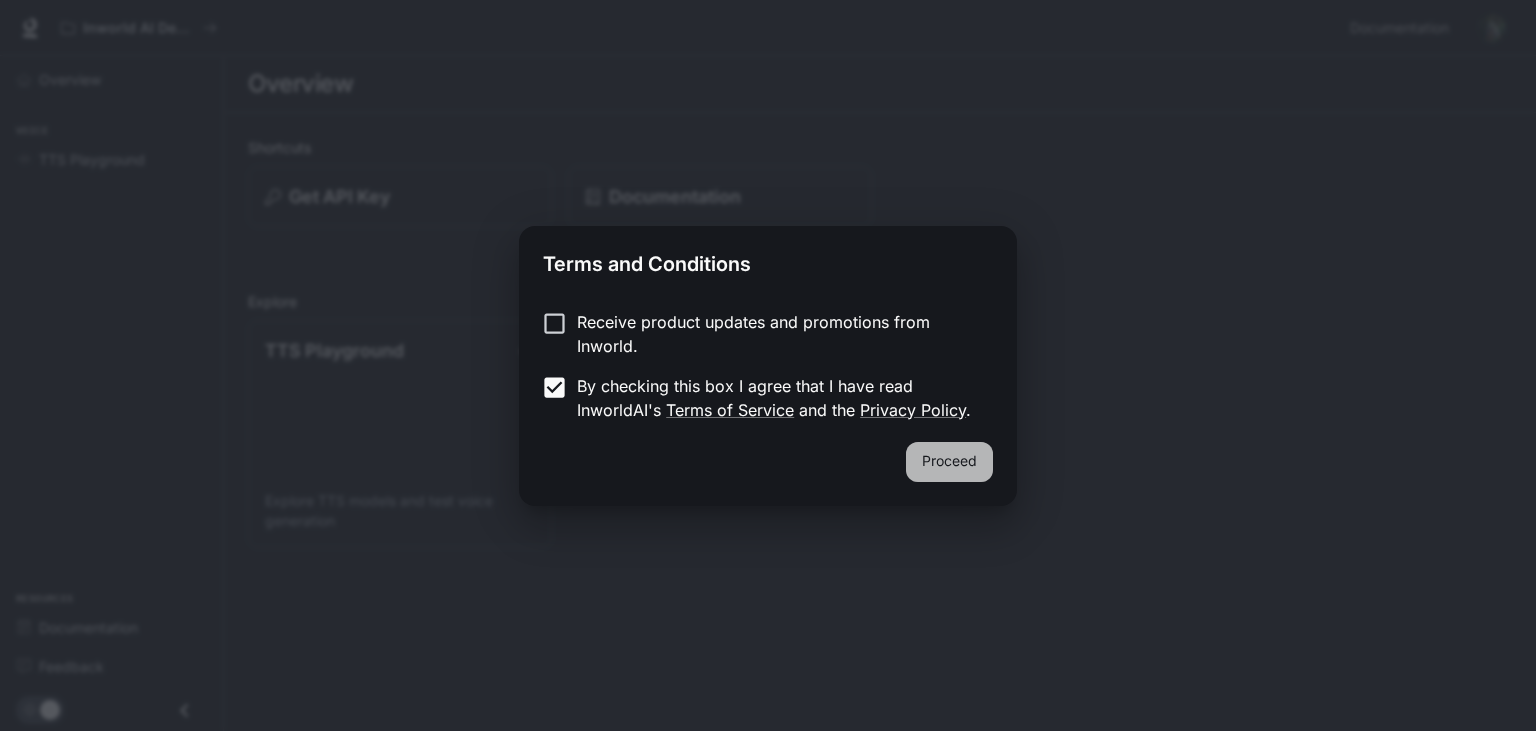 click on "Proceed" at bounding box center [949, 462] 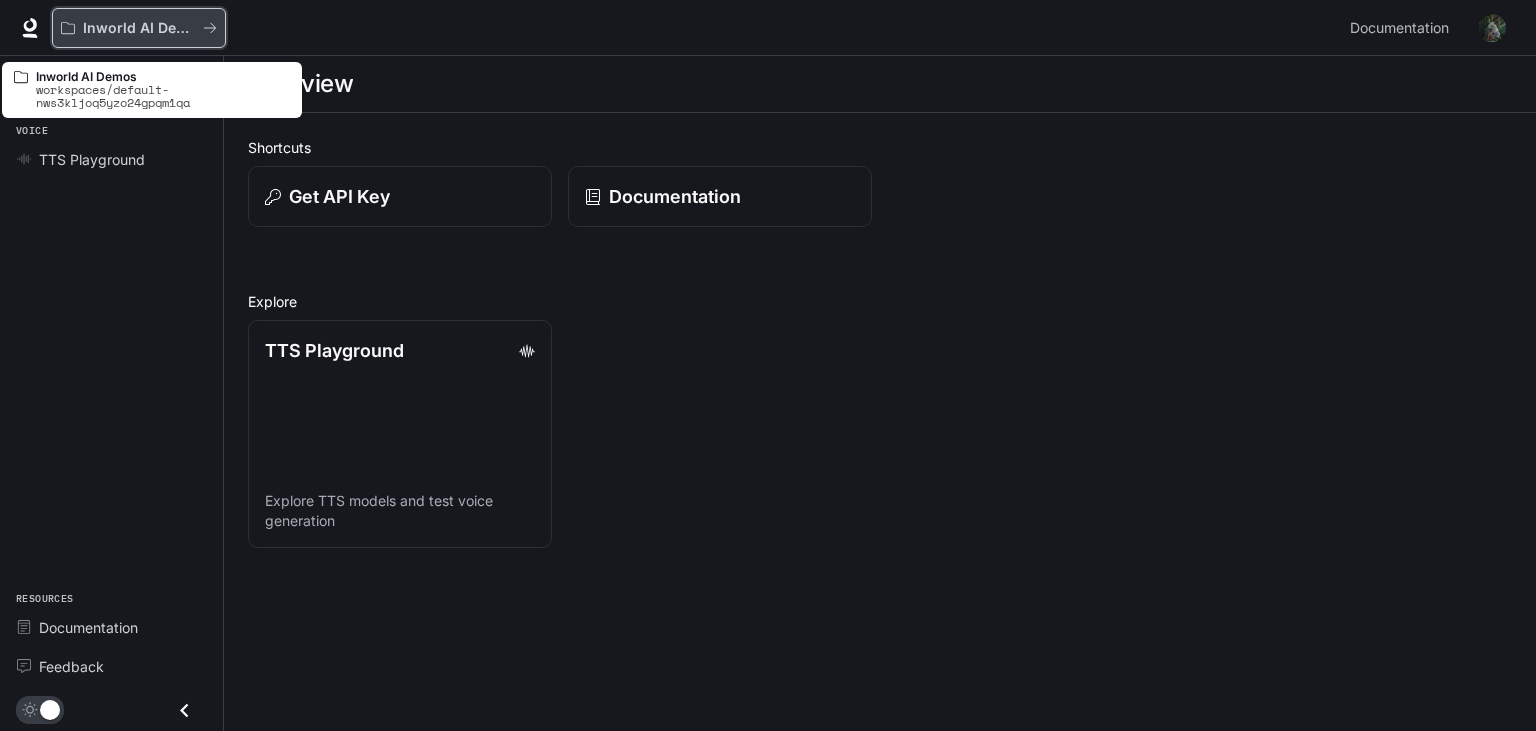 click on "Inworld AI Demos" at bounding box center (139, 28) 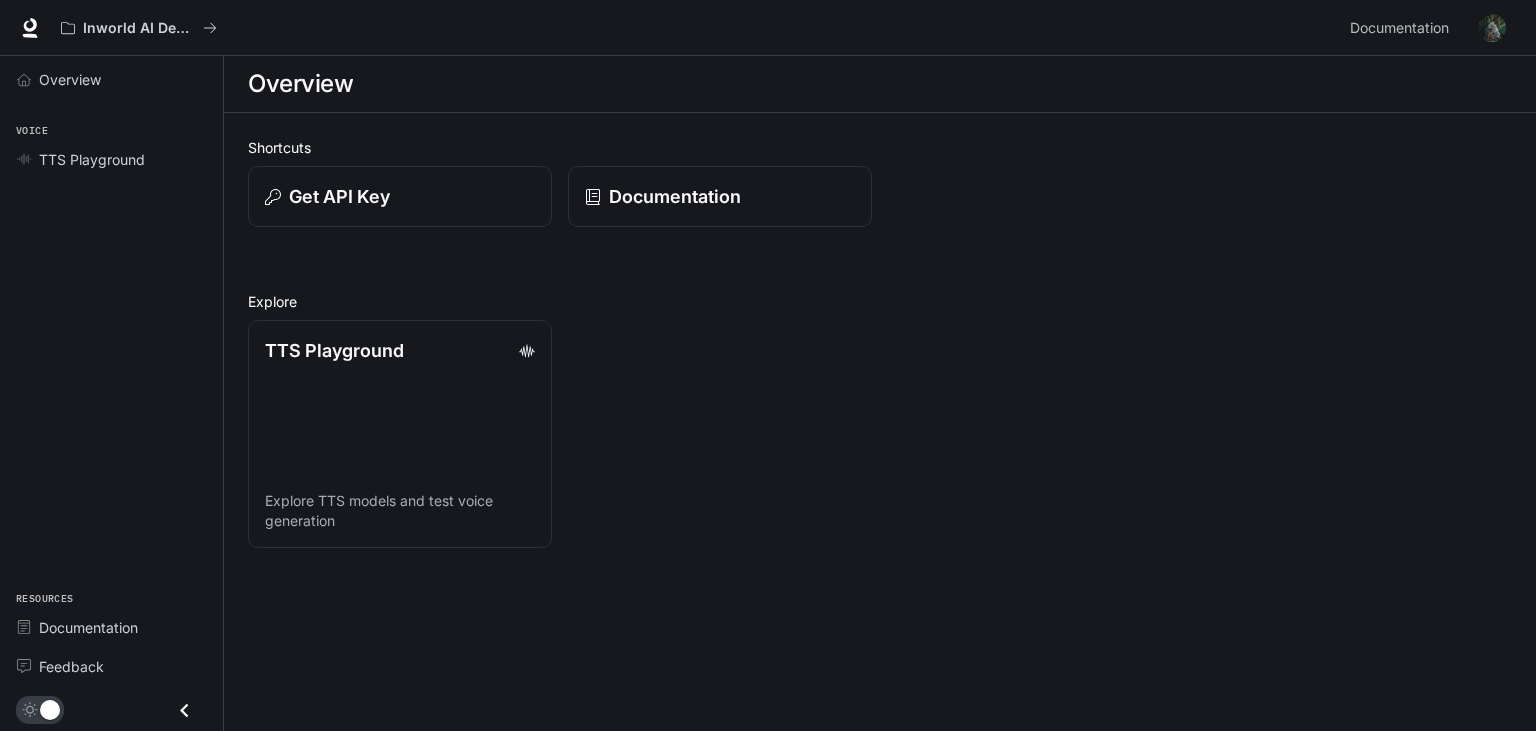 scroll, scrollTop: 0, scrollLeft: 0, axis: both 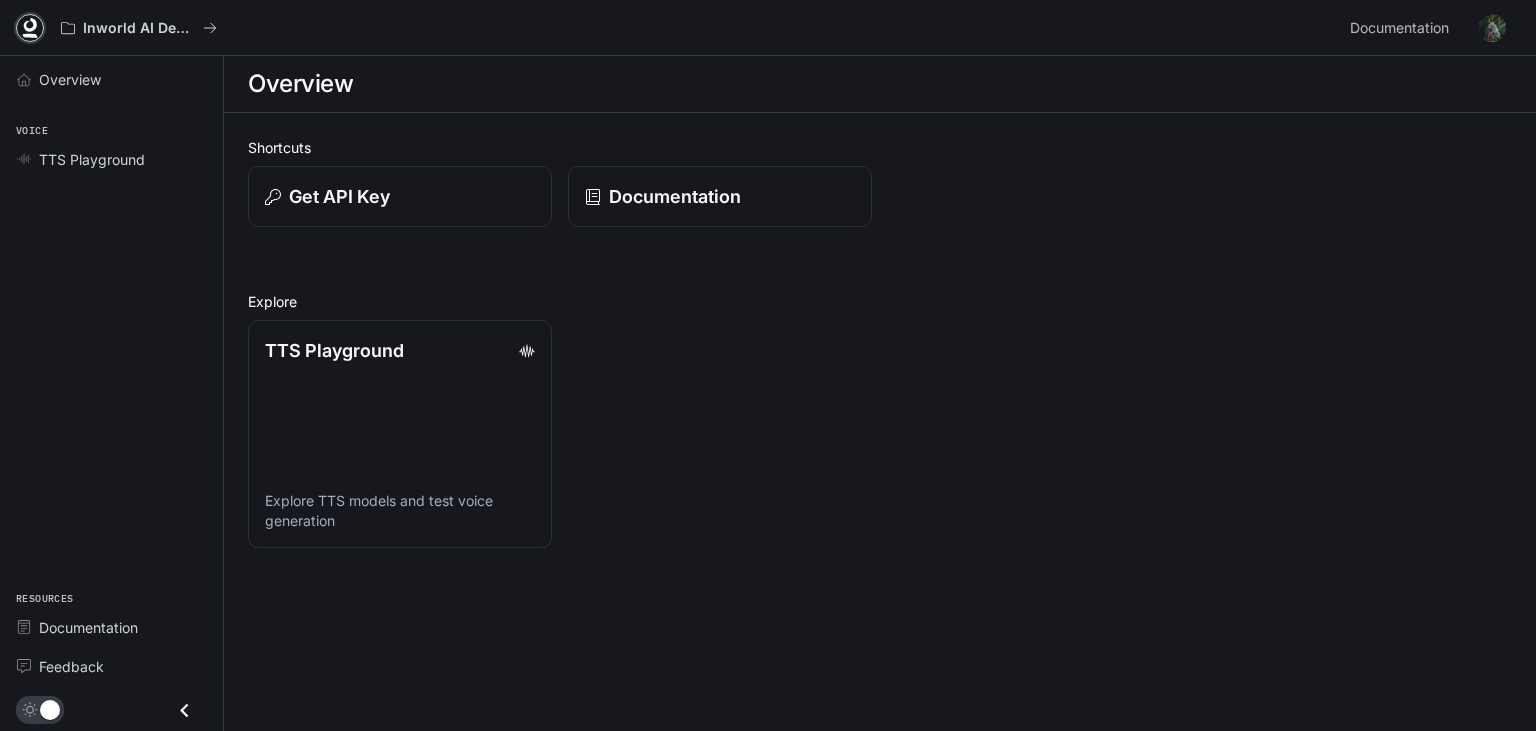 click 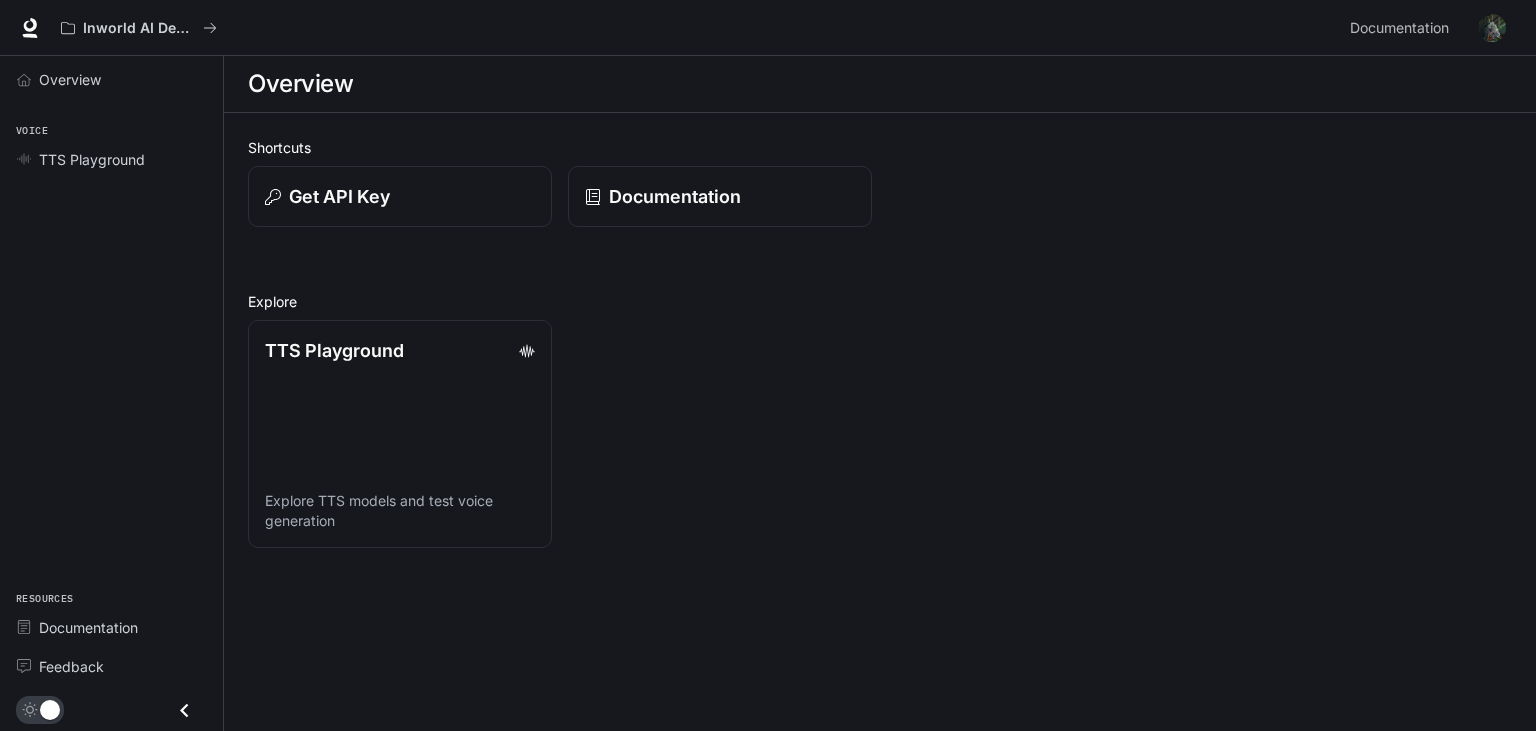 scroll, scrollTop: 0, scrollLeft: 0, axis: both 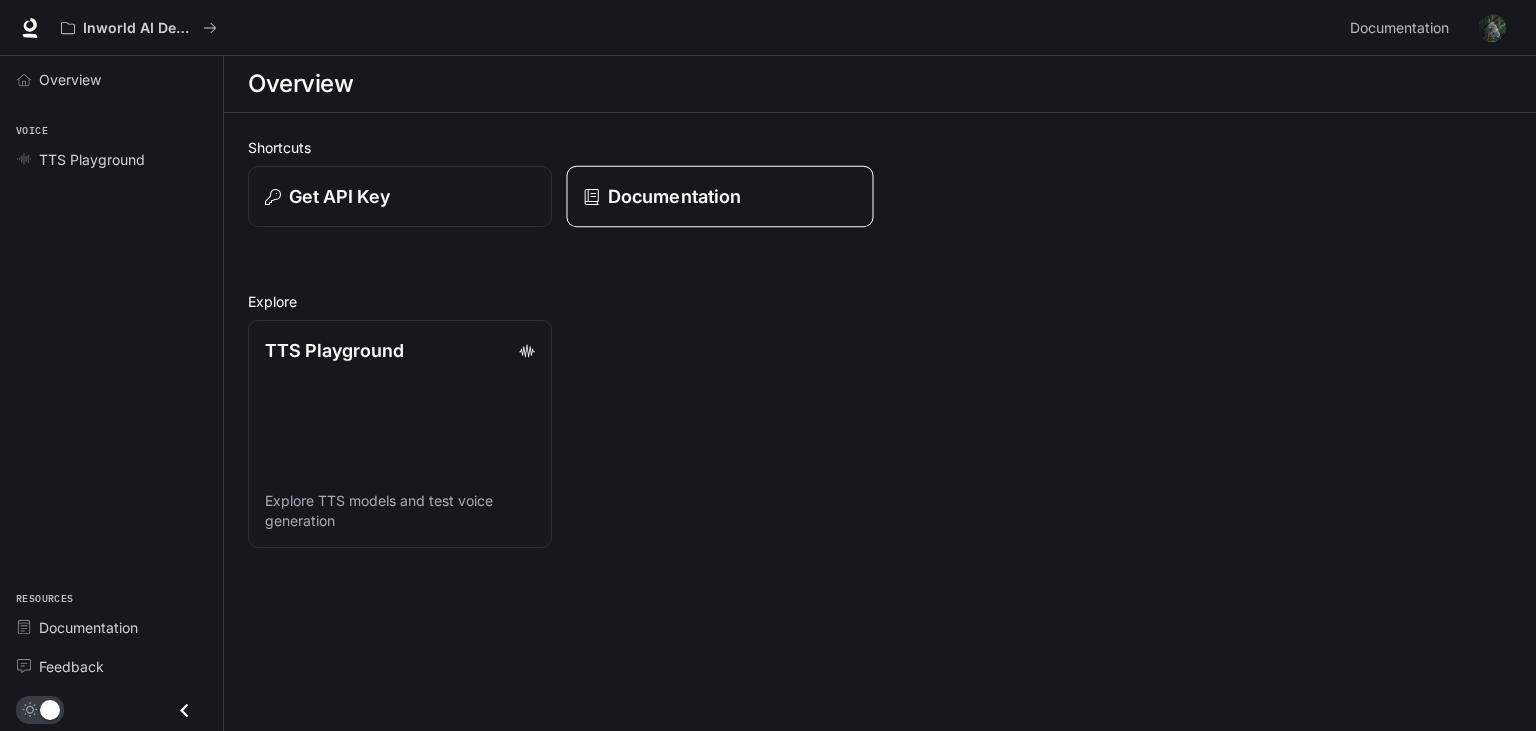 click on "Documentation" at bounding box center (674, 196) 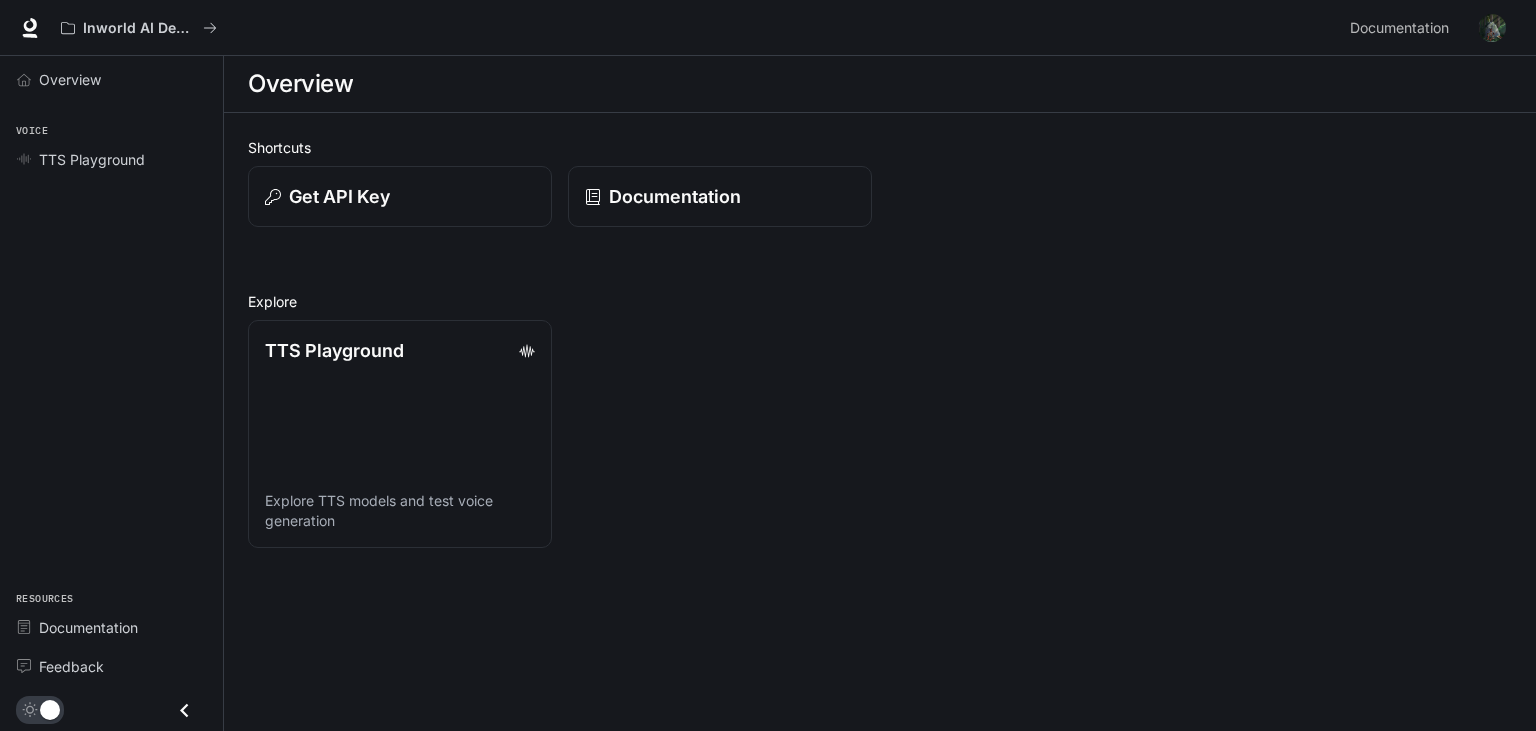 scroll, scrollTop: 0, scrollLeft: 0, axis: both 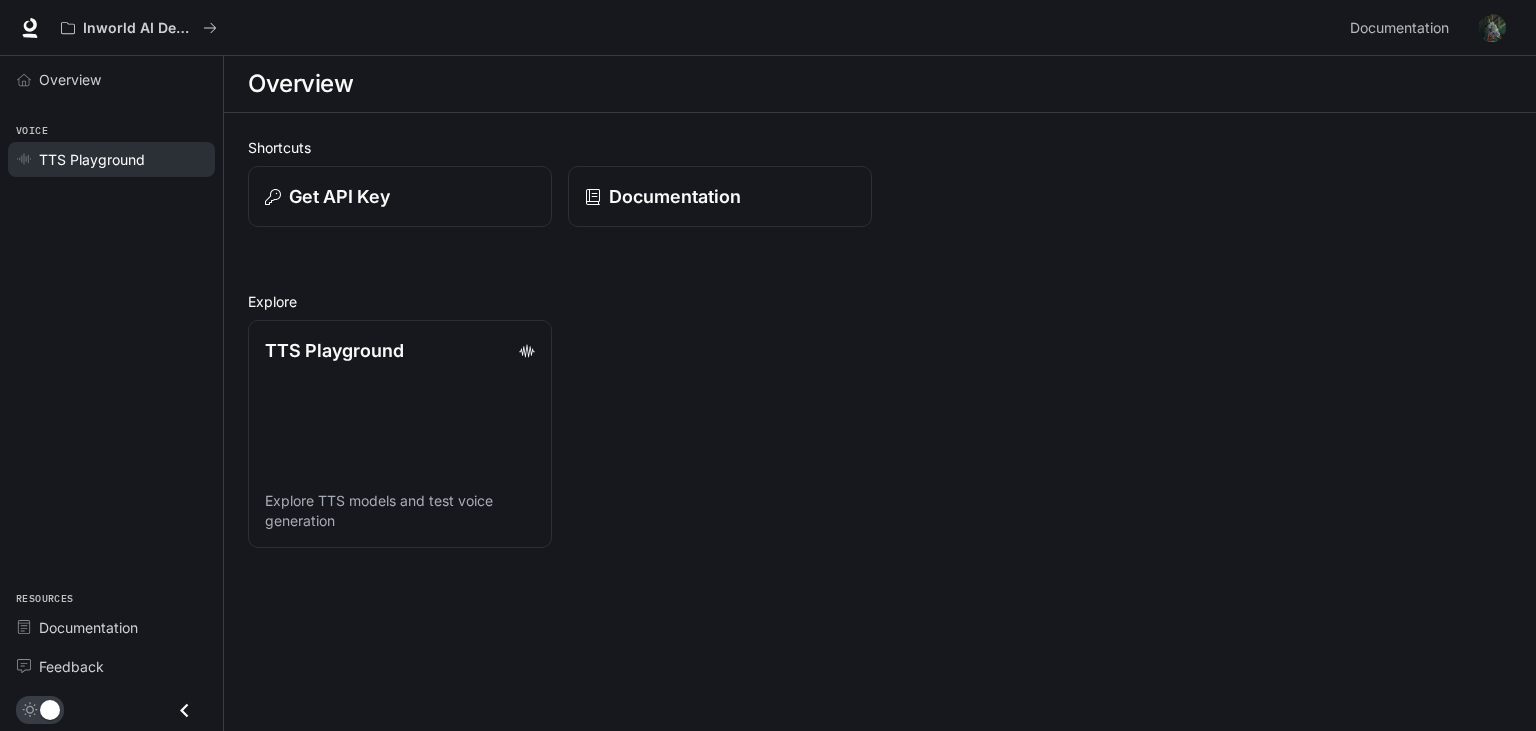 click on "TTS Playground" at bounding box center (92, 159) 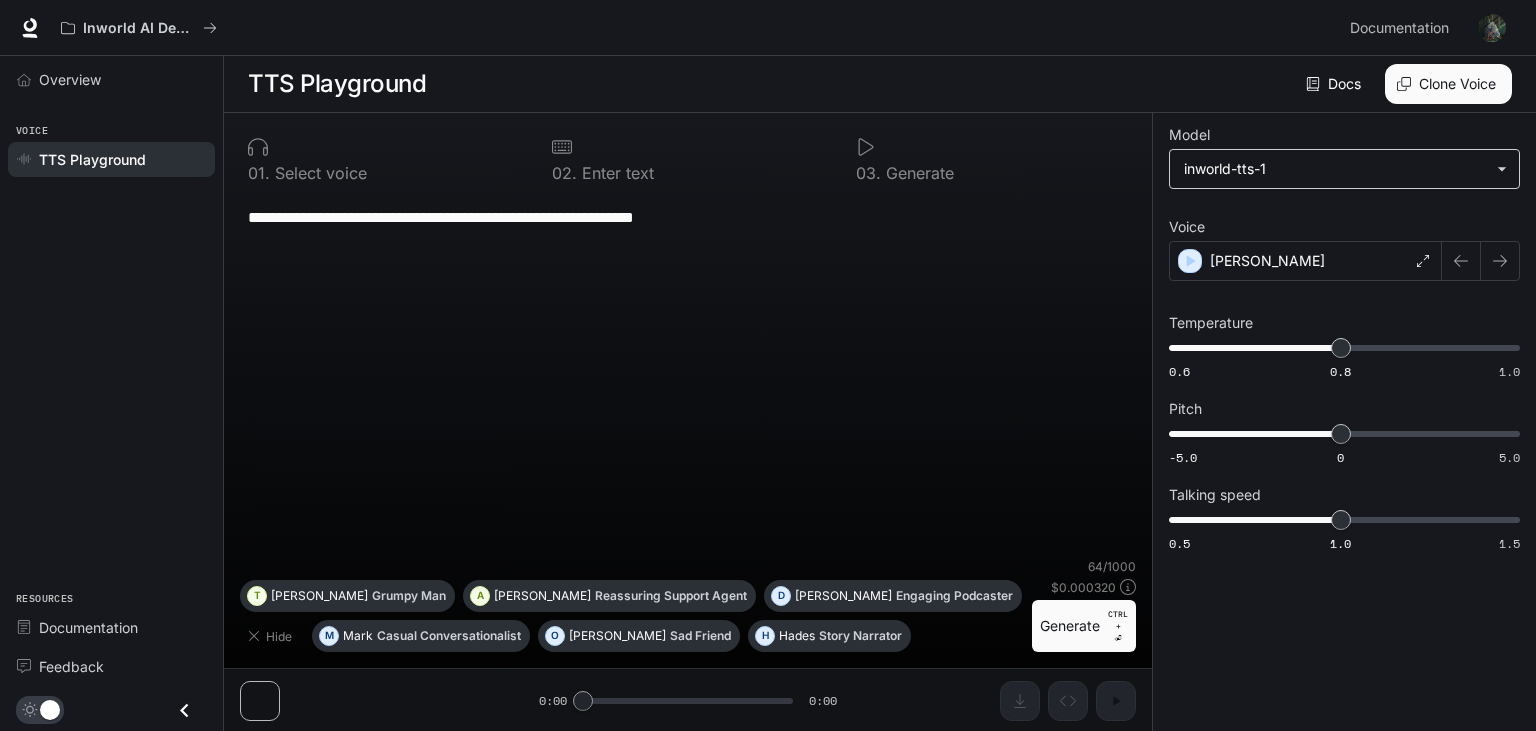 click on "**********" at bounding box center [768, 366] 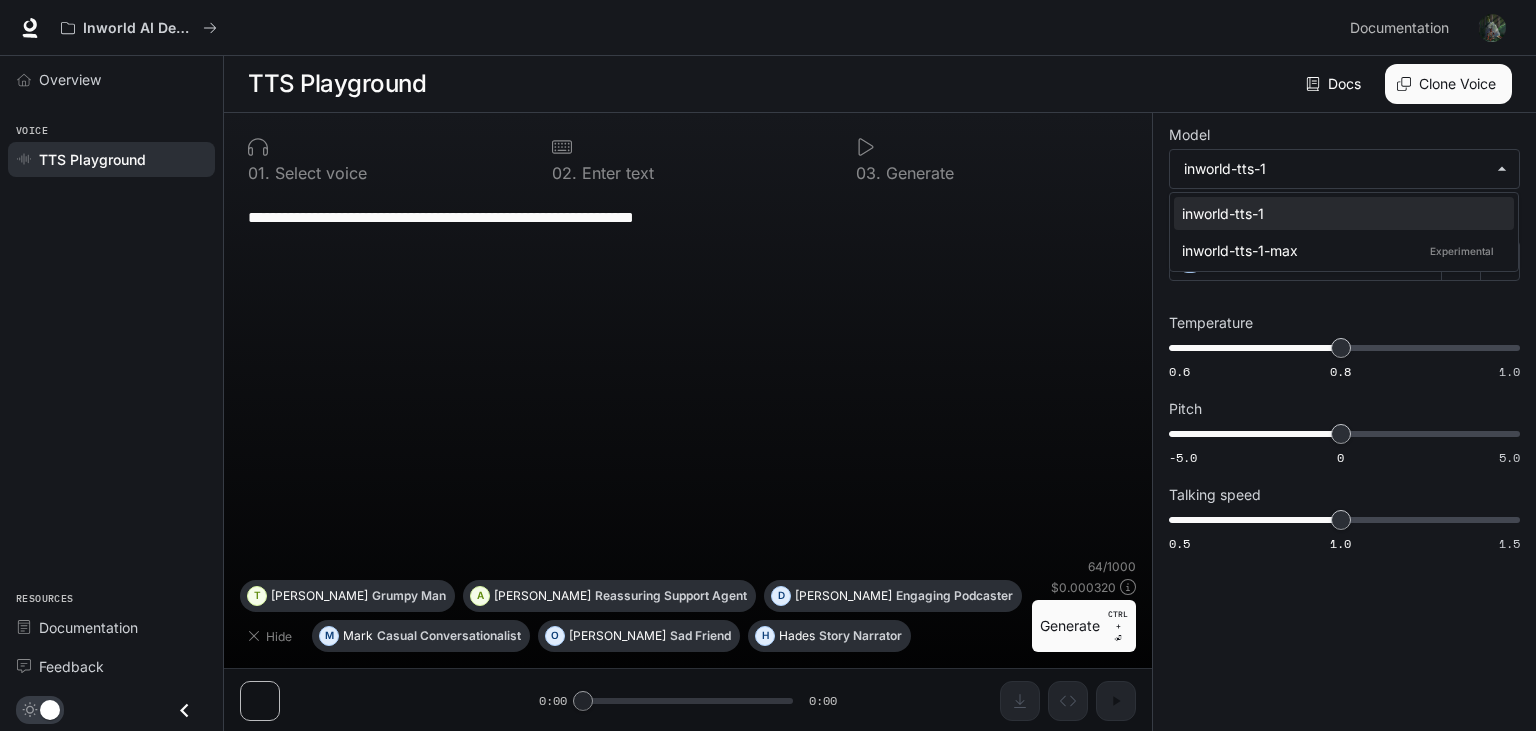 click at bounding box center (768, 365) 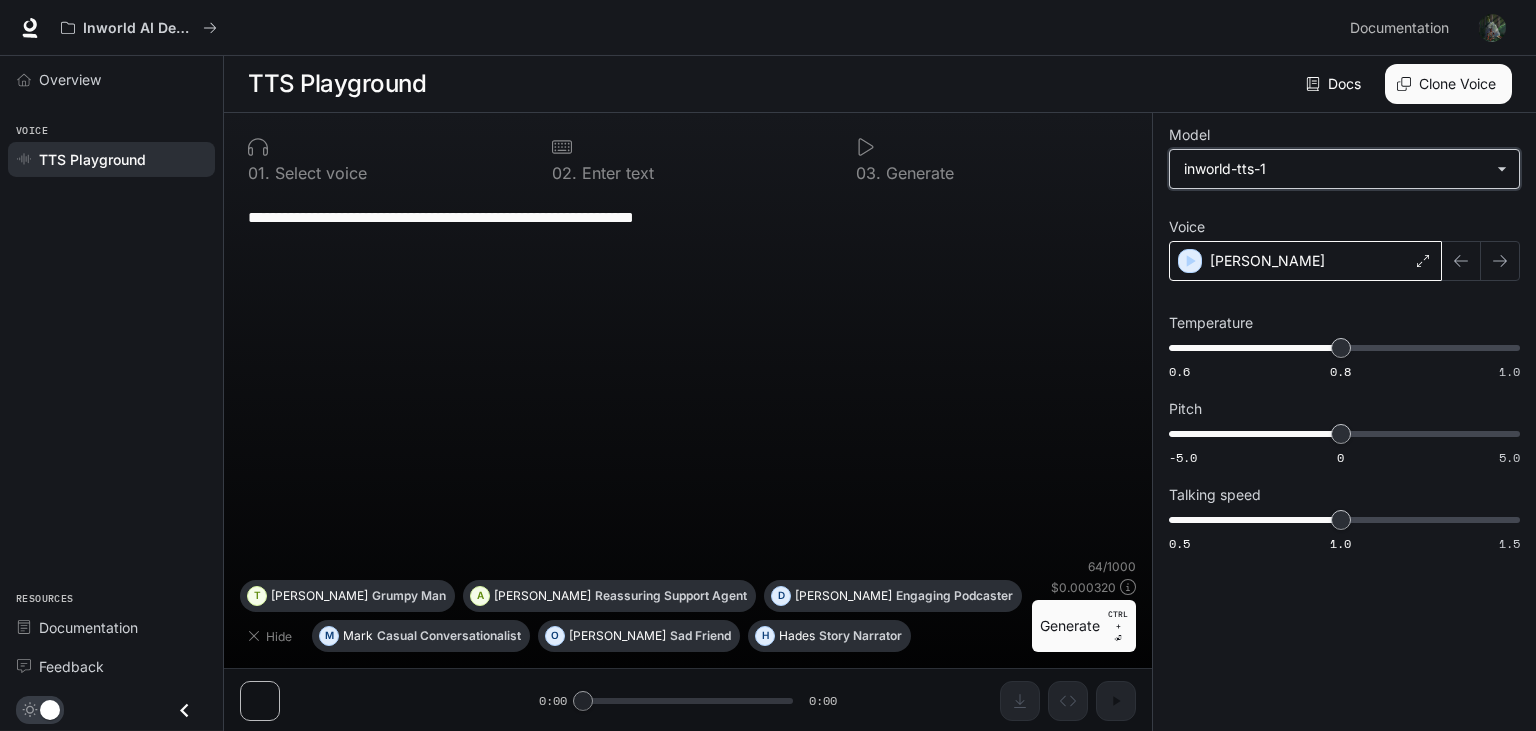 scroll, scrollTop: 0, scrollLeft: 0, axis: both 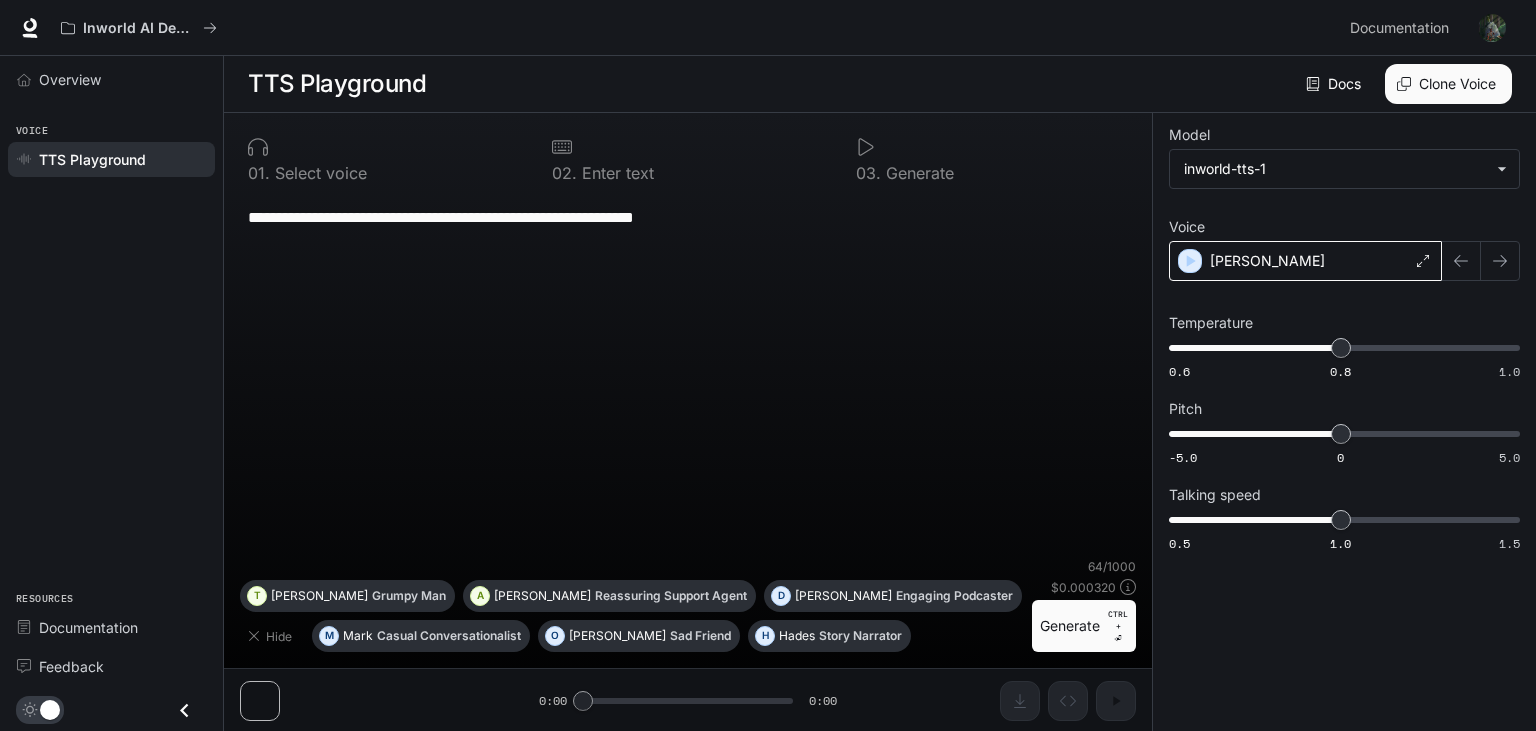 click on "Alex" at bounding box center [1305, 261] 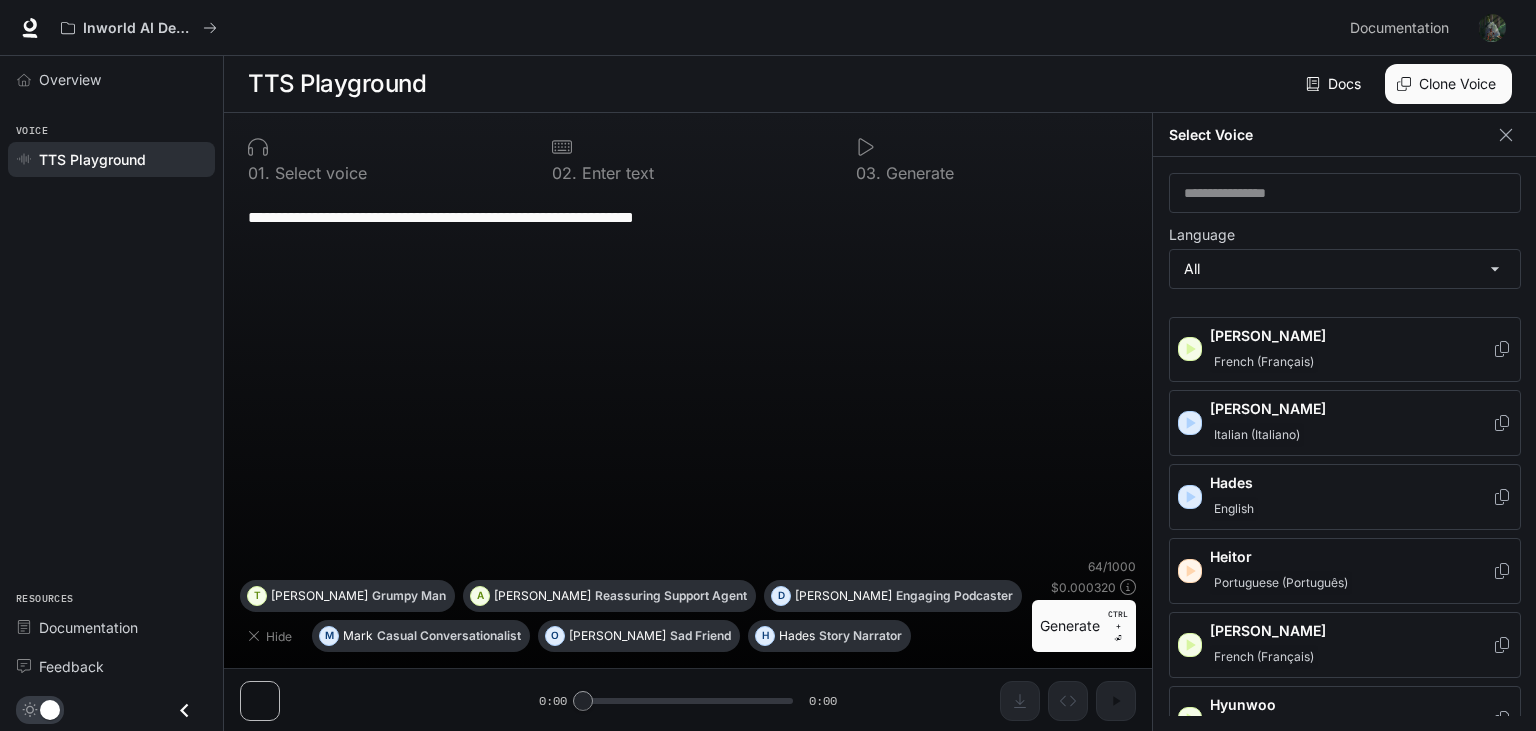 scroll, scrollTop: 1037, scrollLeft: 0, axis: vertical 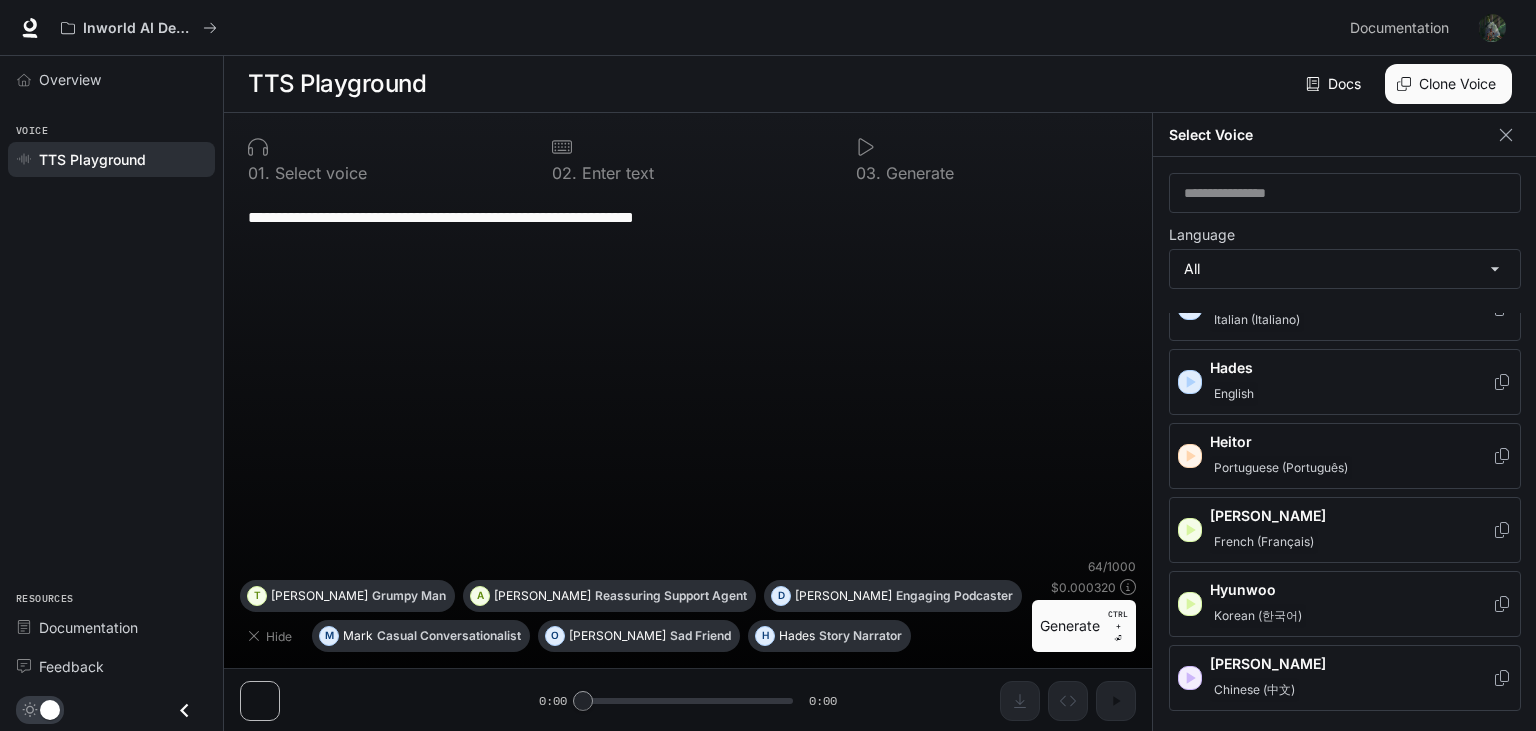click on "Portuguese (Português)" at bounding box center [1281, 468] 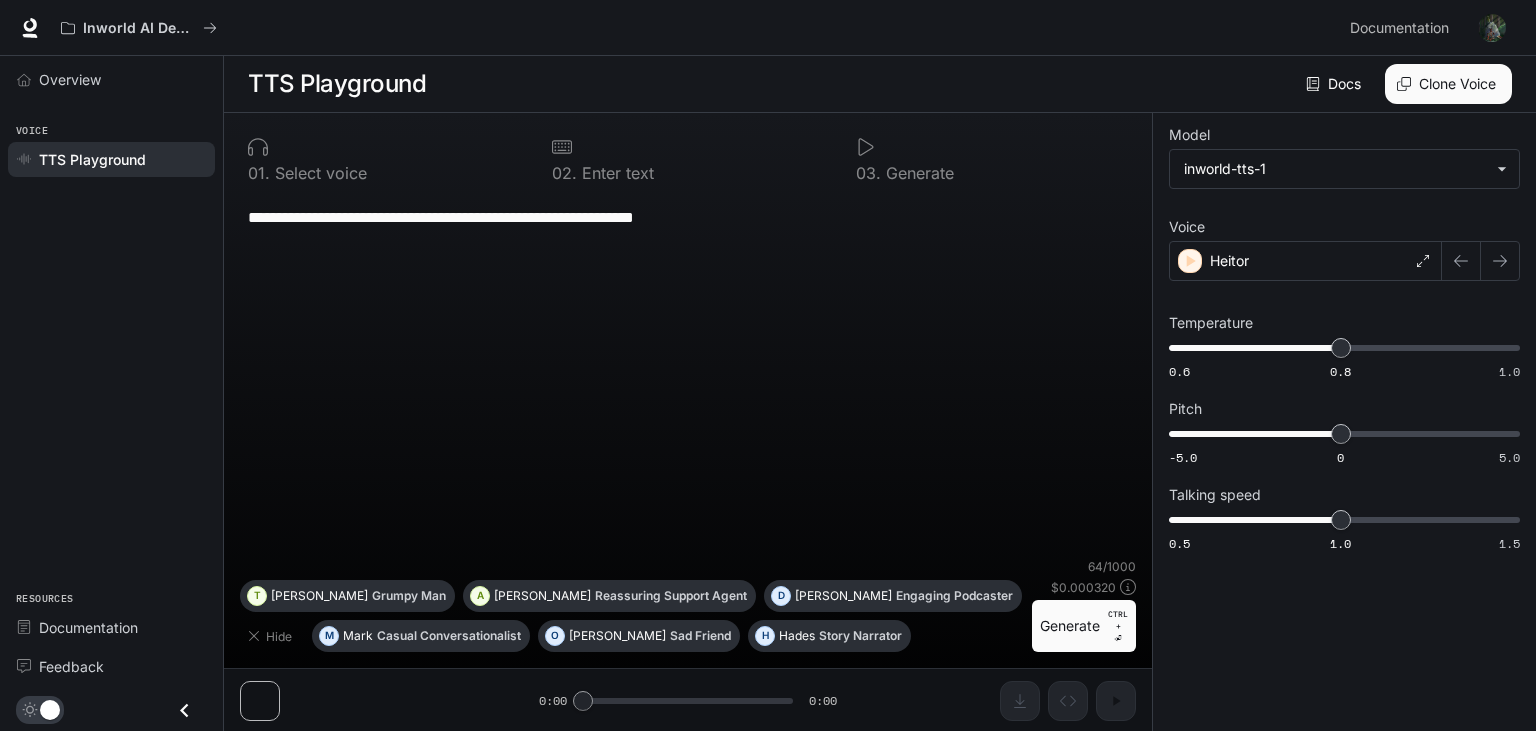 click at bounding box center (1492, 28) 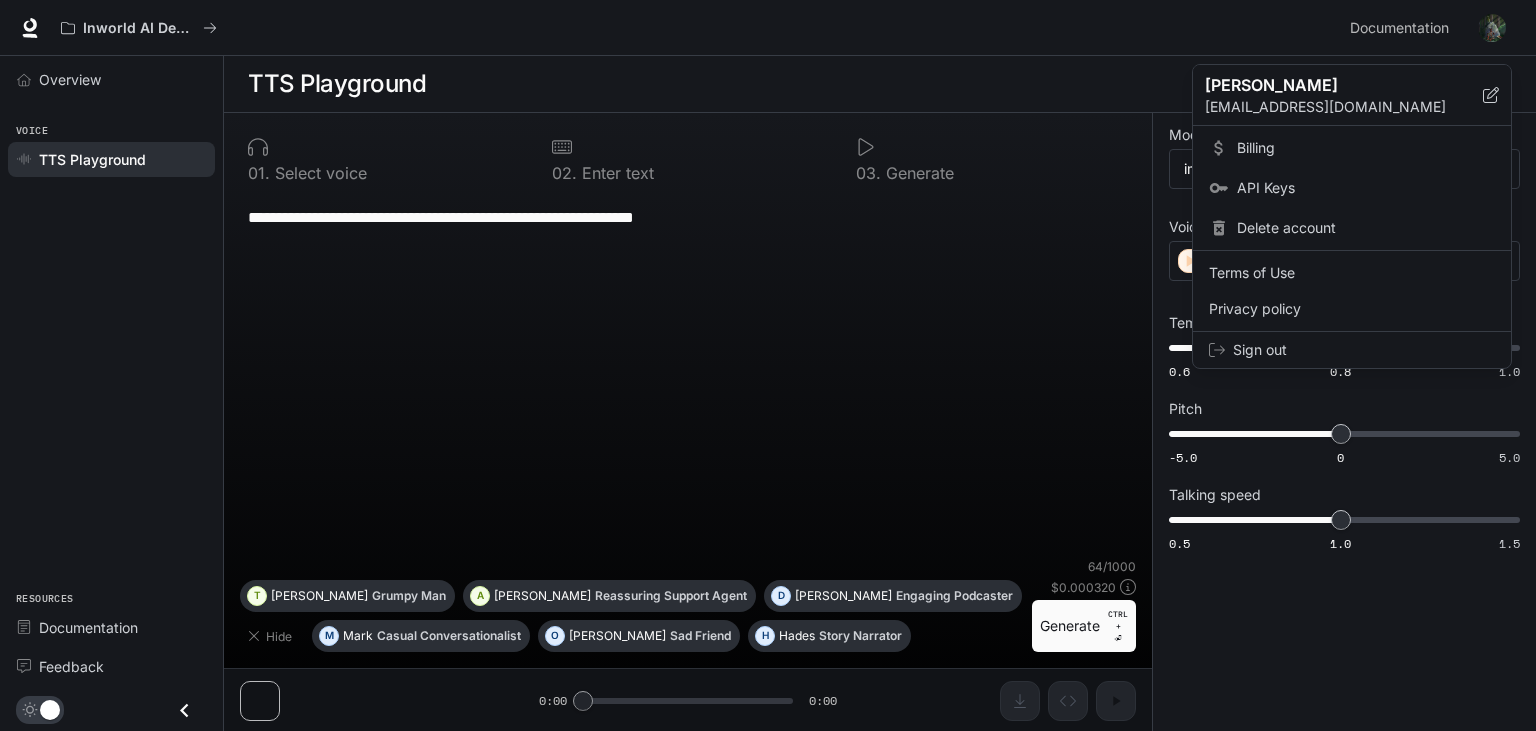 click on "dairikisan@gmail.com" at bounding box center (1344, 107) 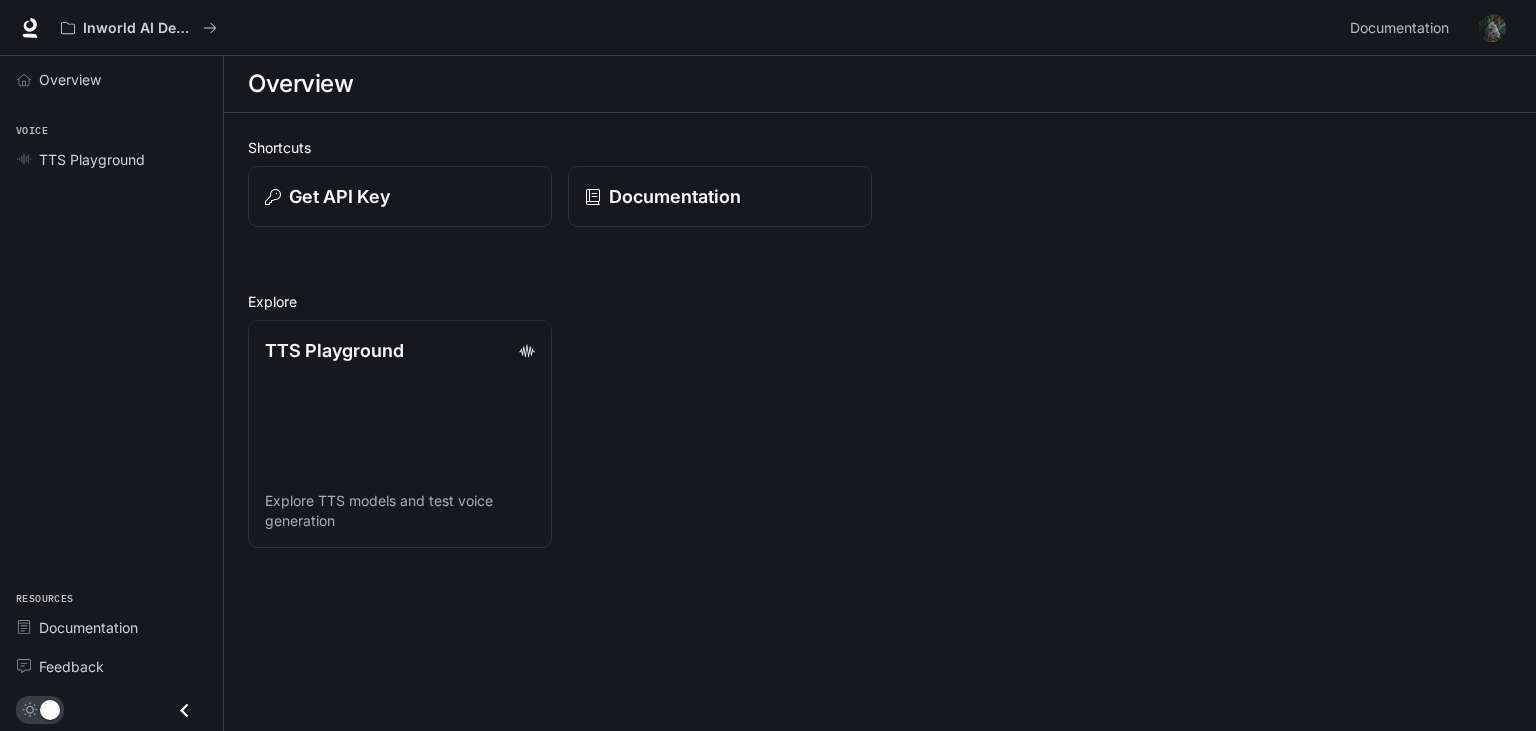 scroll, scrollTop: 0, scrollLeft: 0, axis: both 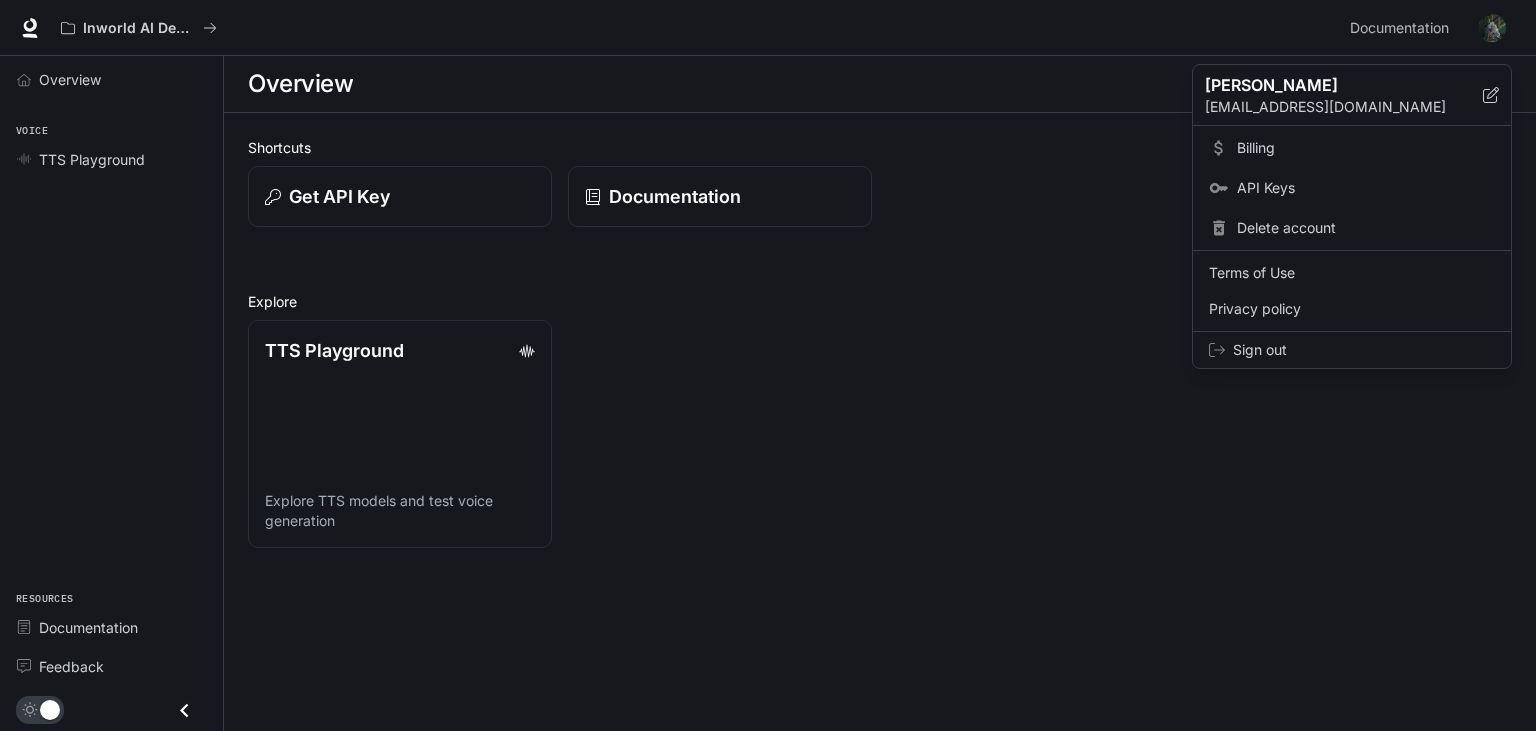 click on "Delete account" at bounding box center (1366, 228) 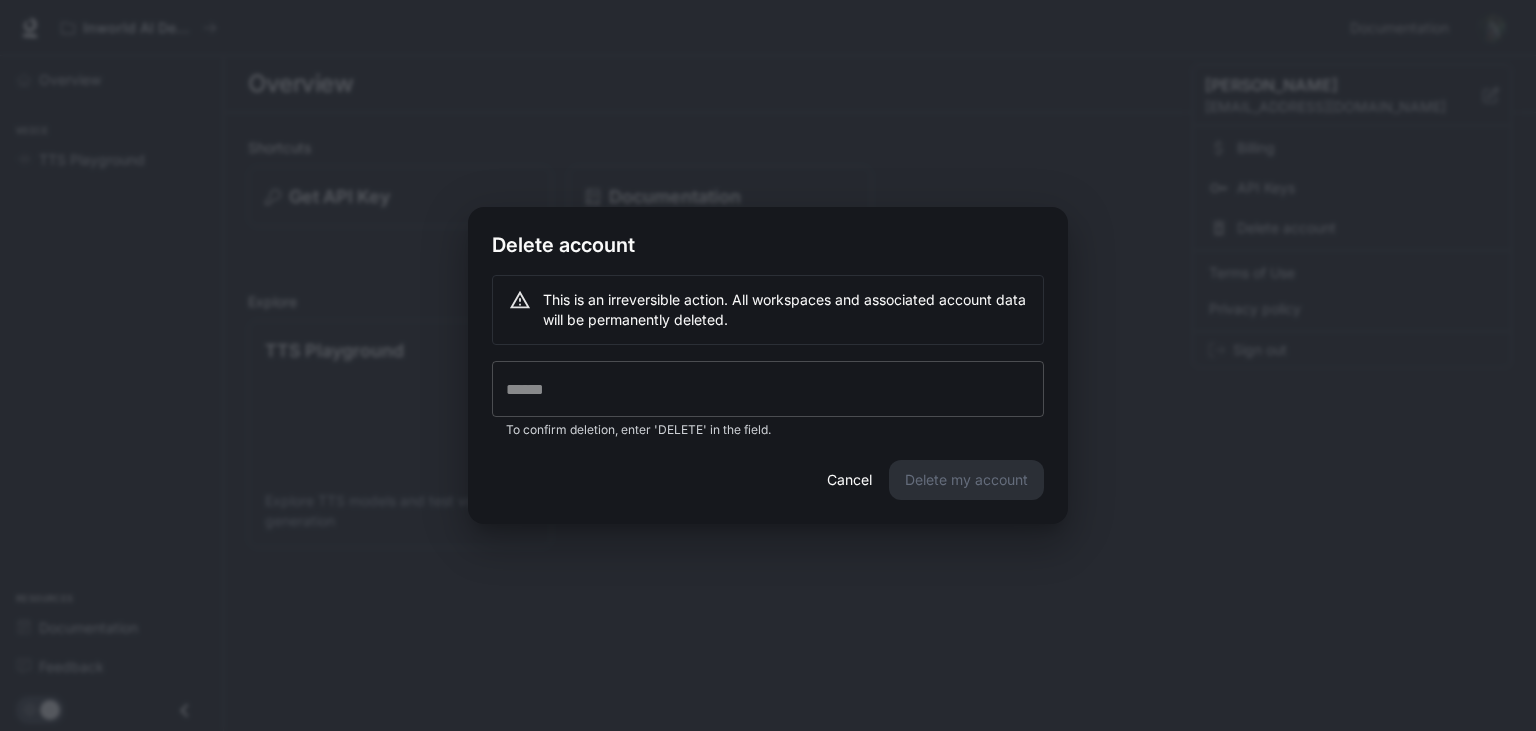 click at bounding box center (768, 389) 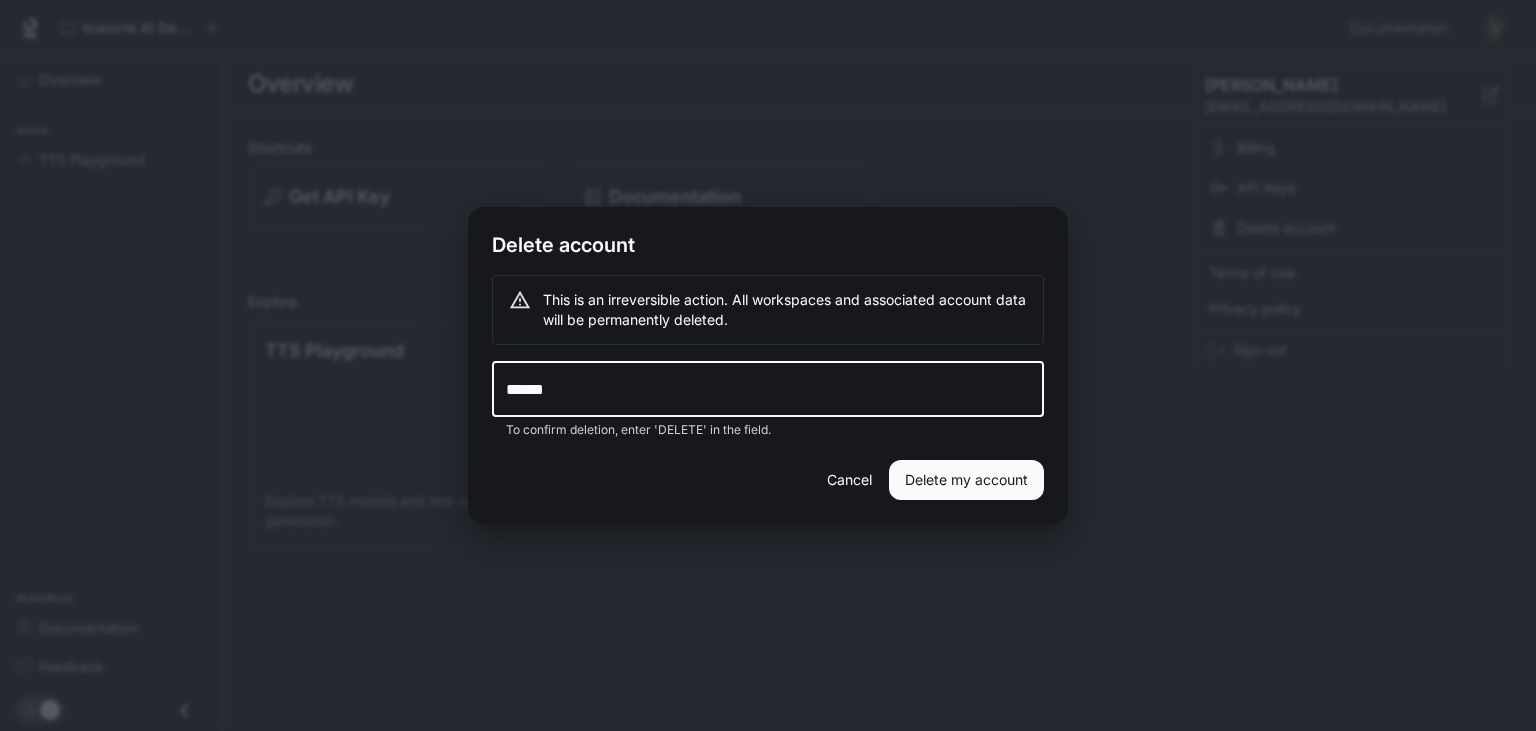 type on "******" 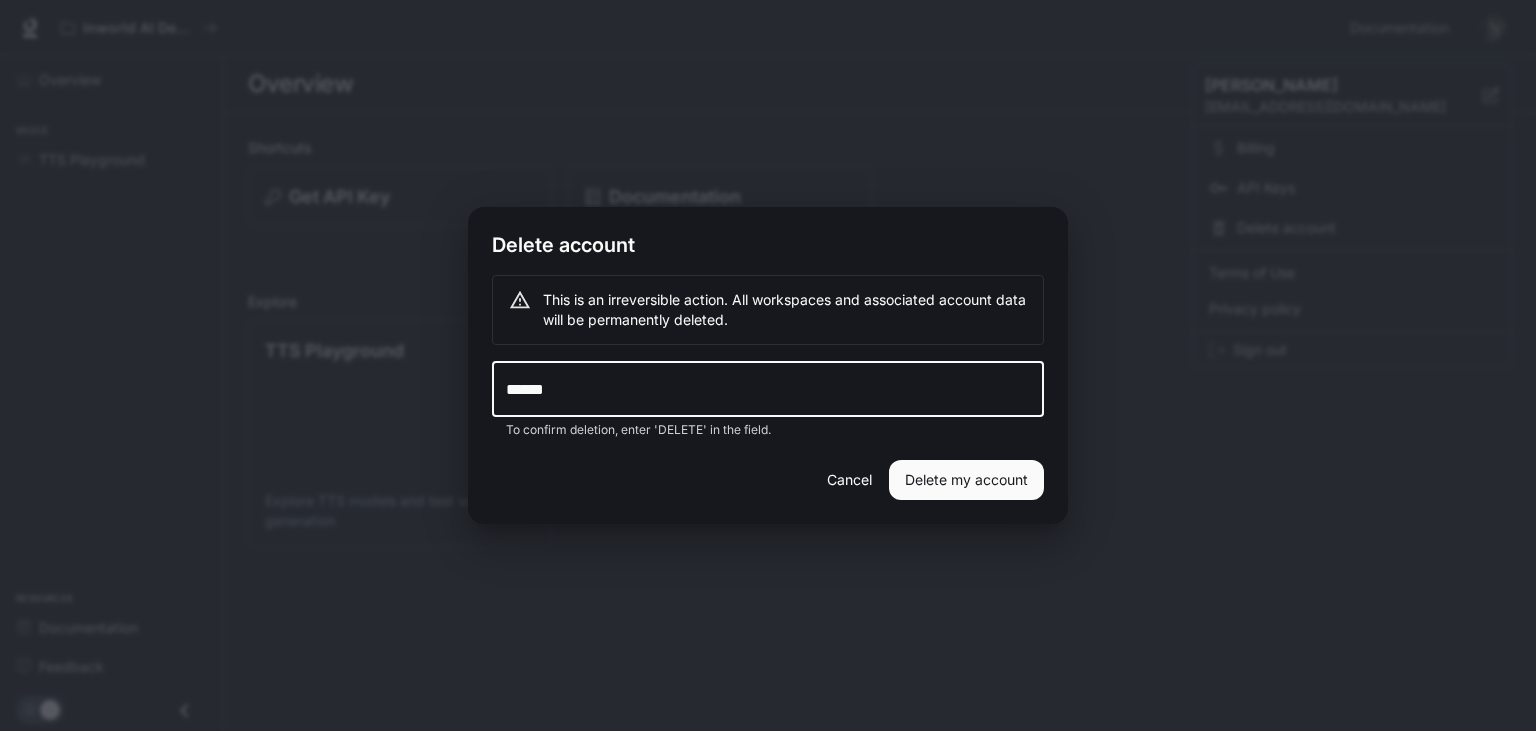 click on "Delete my account" at bounding box center [966, 480] 